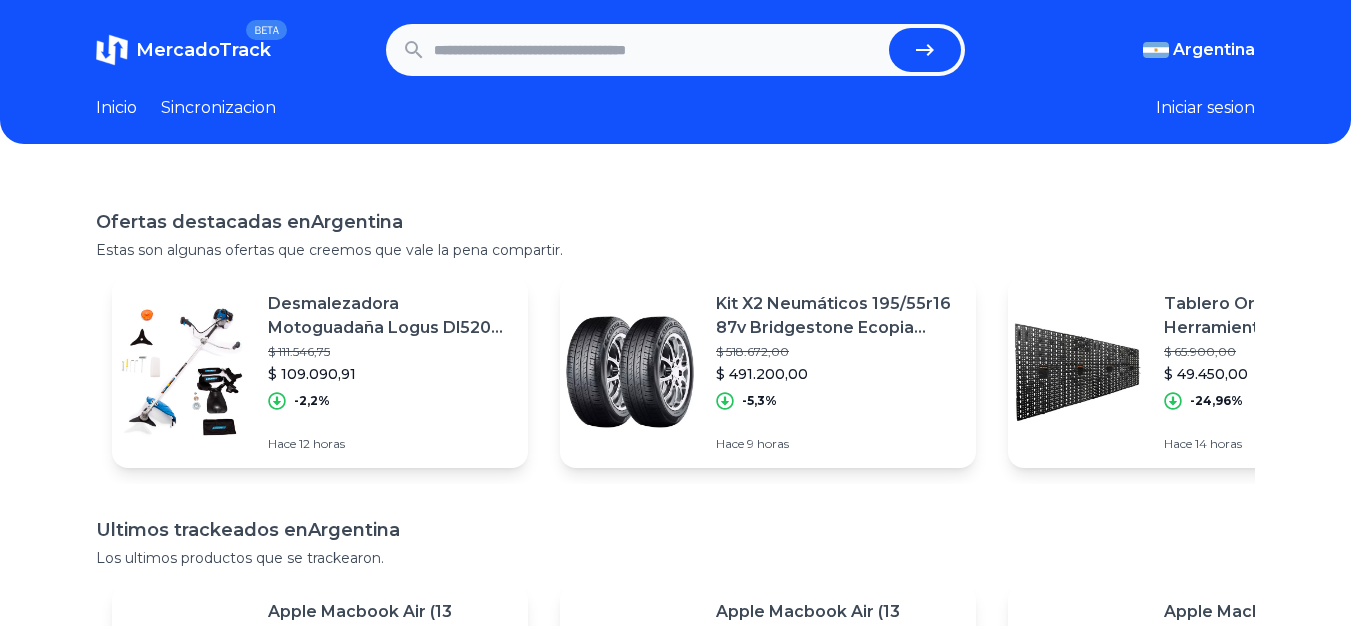 scroll, scrollTop: 0, scrollLeft: 0, axis: both 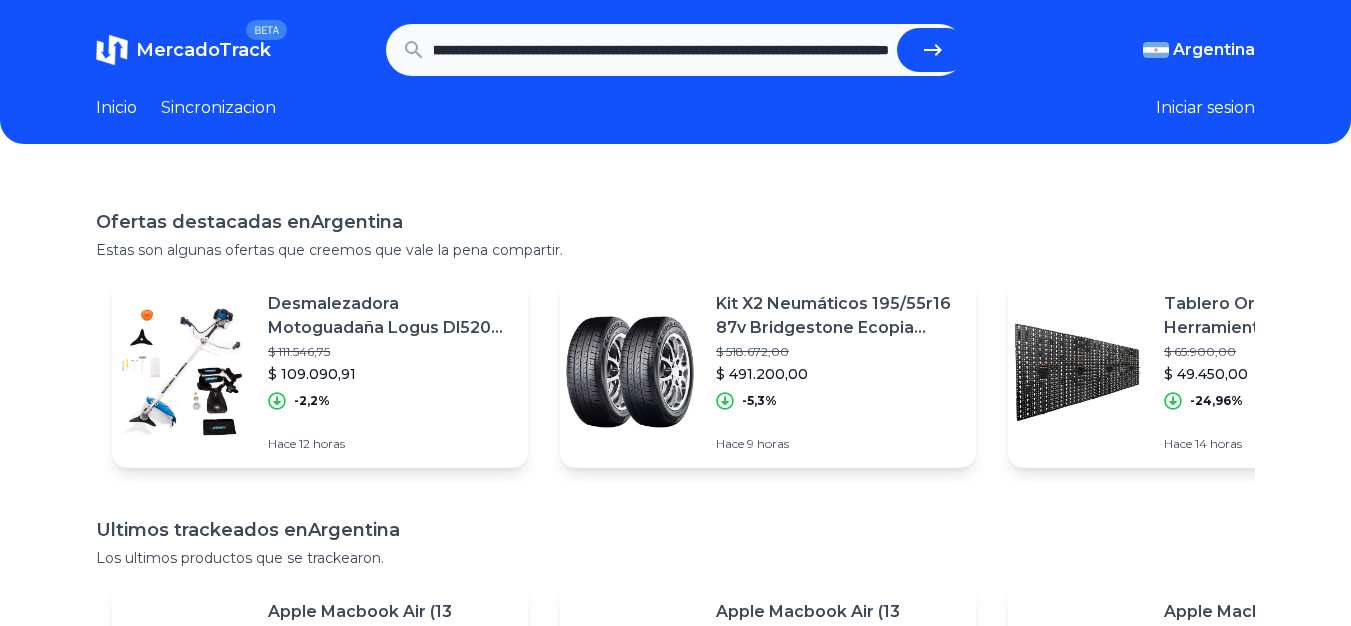 click at bounding box center [933, 50] 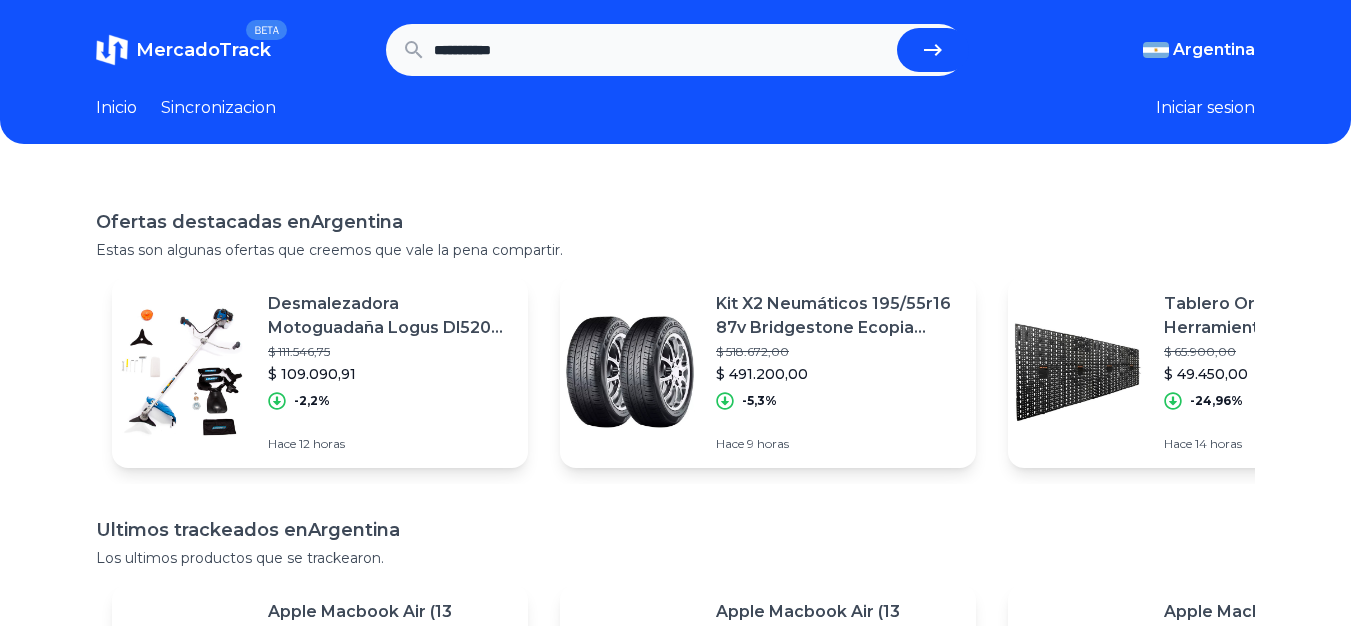 scroll, scrollTop: 0, scrollLeft: 0, axis: both 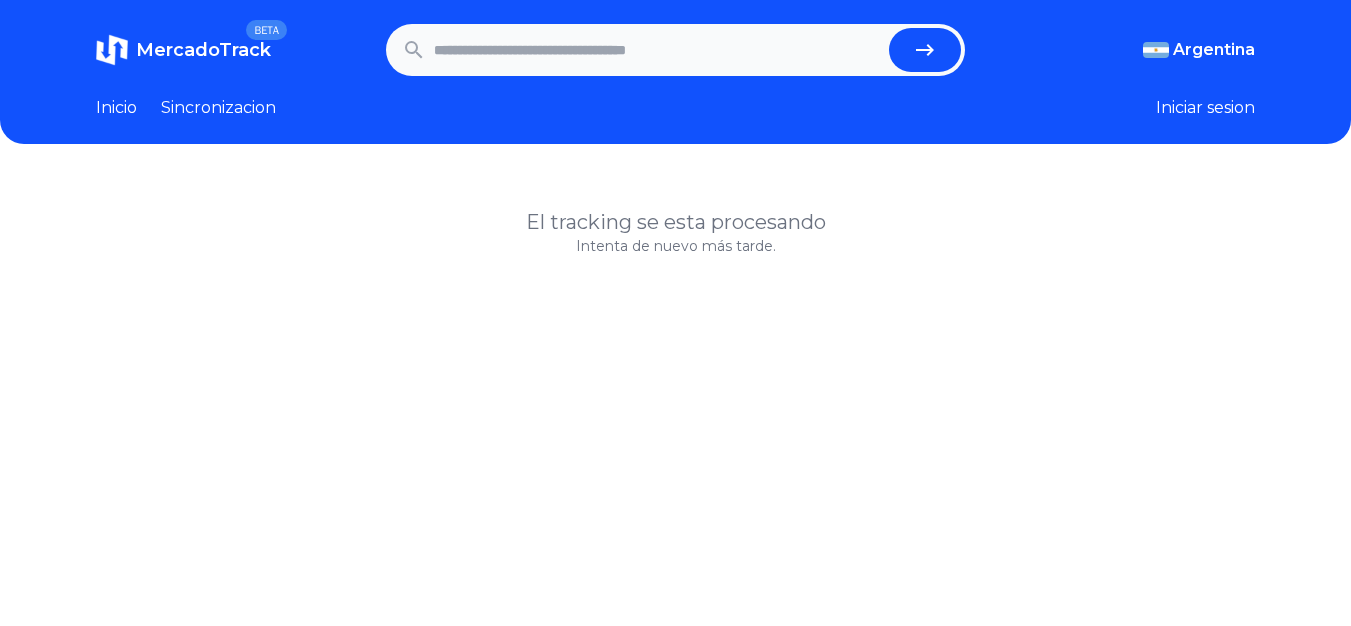 click on "Iniciar sesion" at bounding box center [1205, 108] 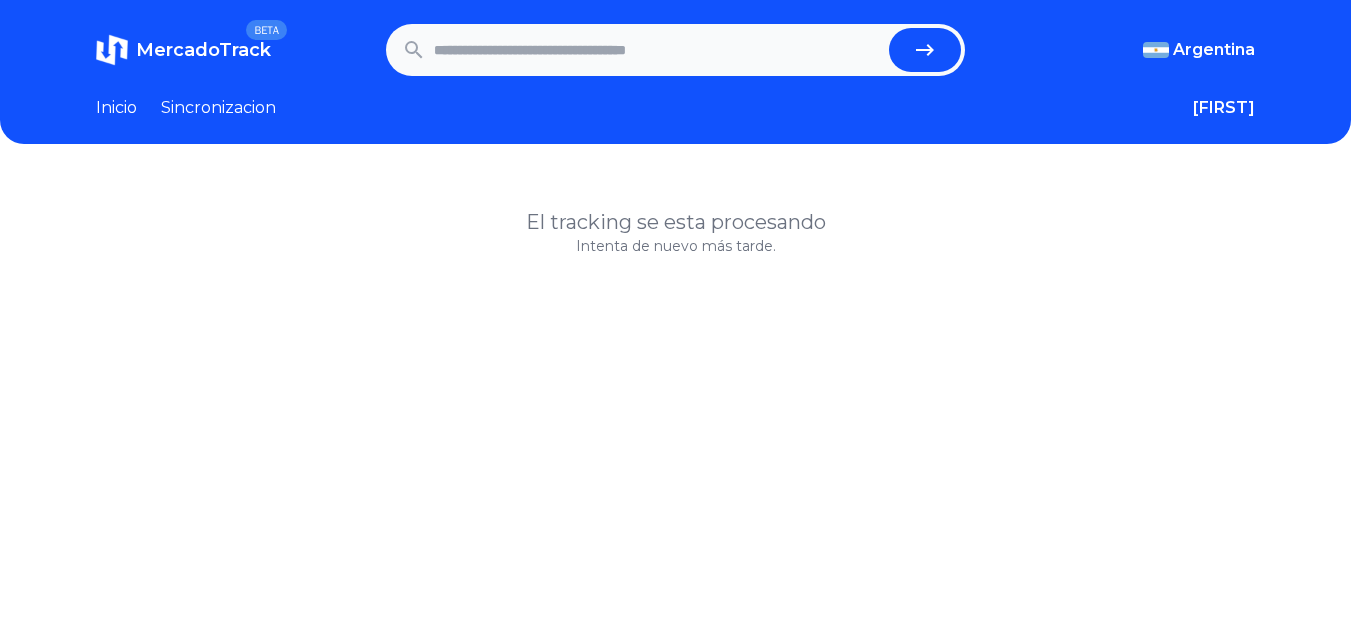 scroll, scrollTop: 0, scrollLeft: 0, axis: both 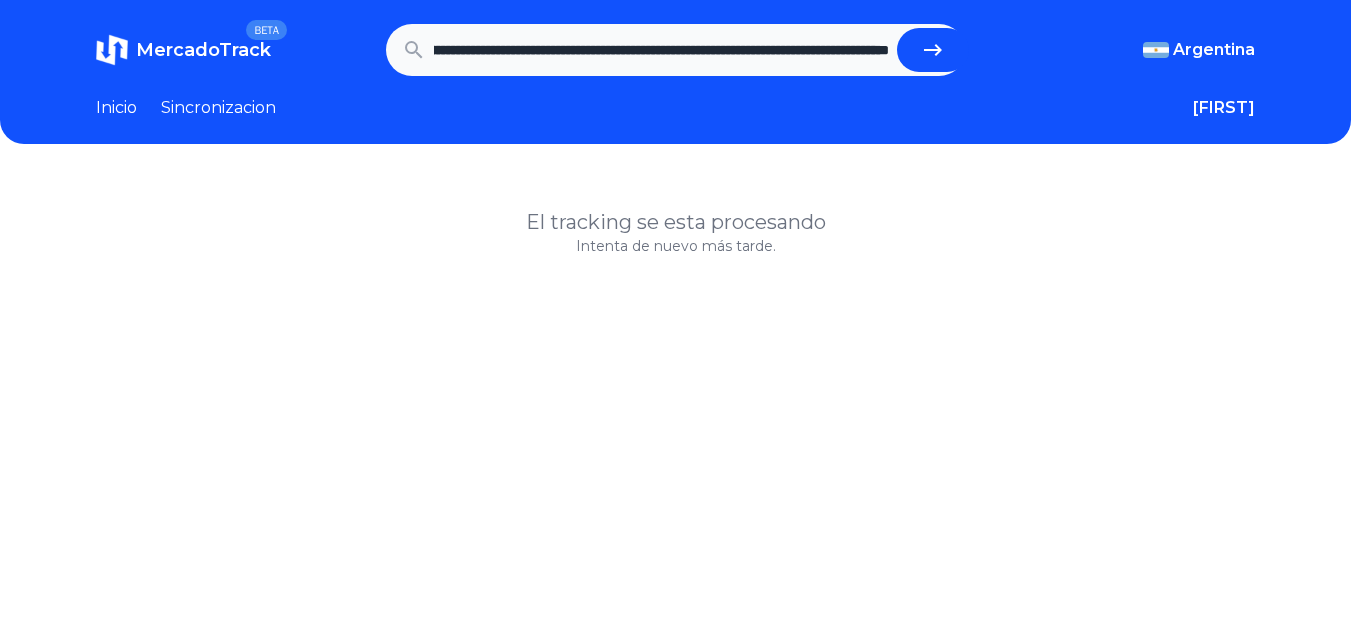 click at bounding box center [933, 50] 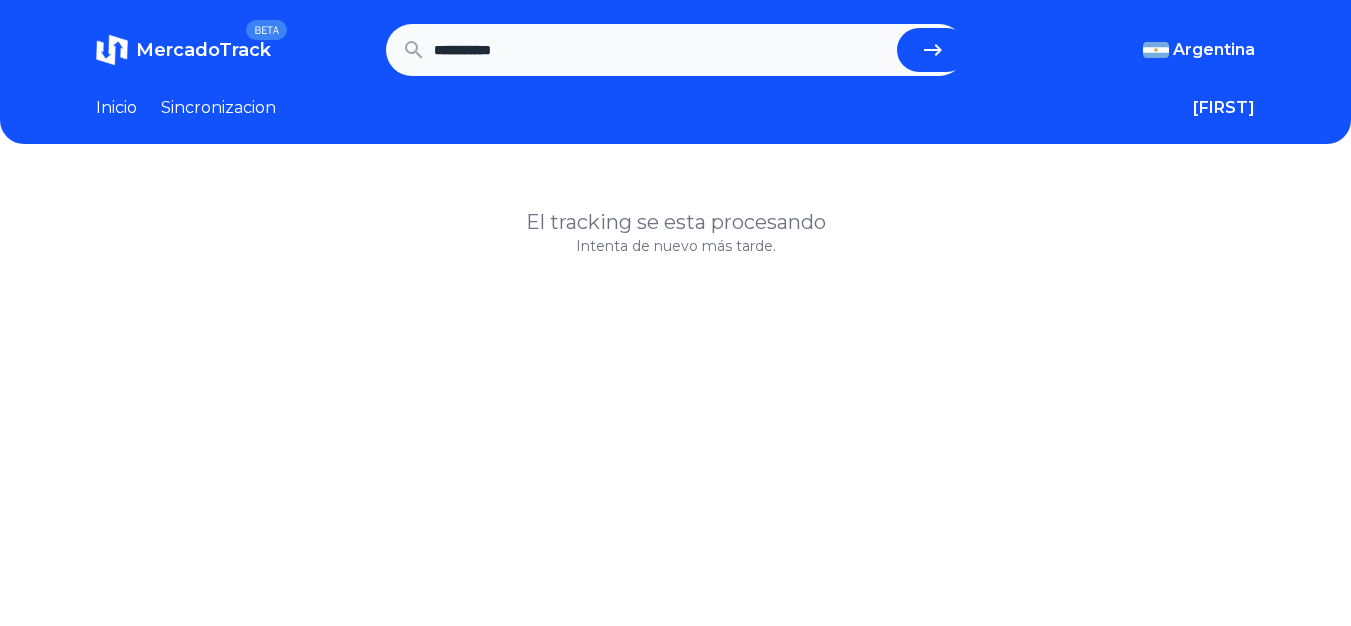 scroll, scrollTop: 0, scrollLeft: 0, axis: both 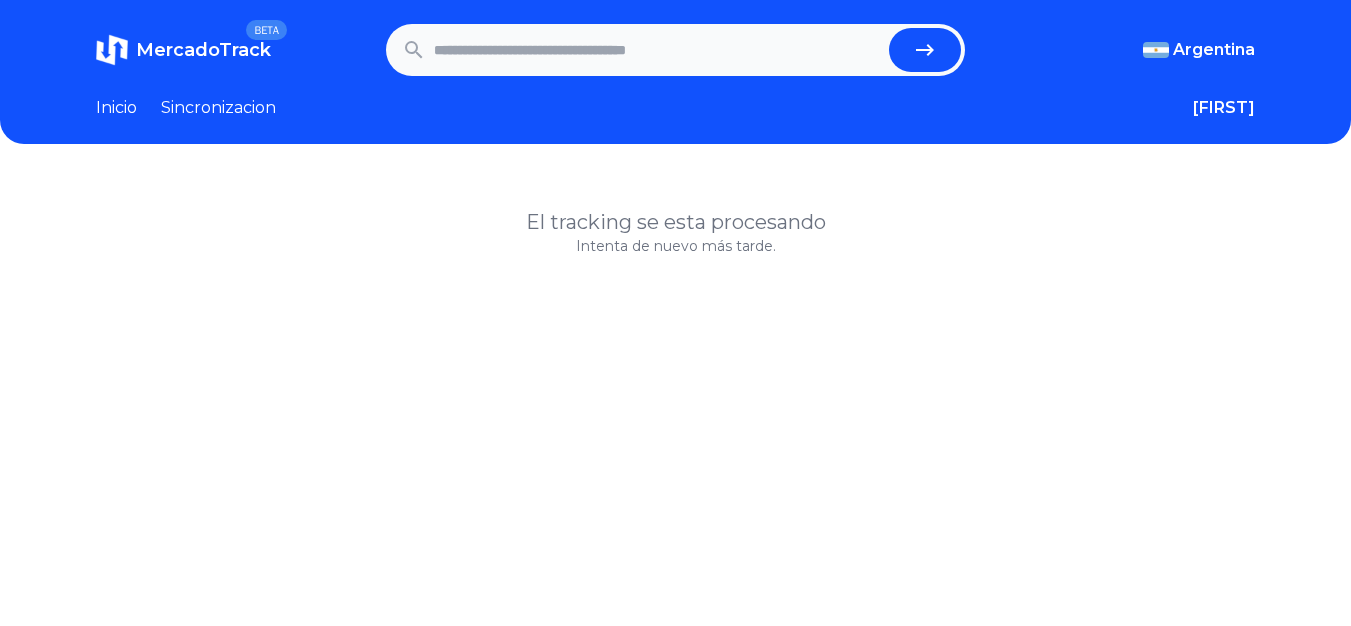 click on "MercadoTrack" at bounding box center [203, 50] 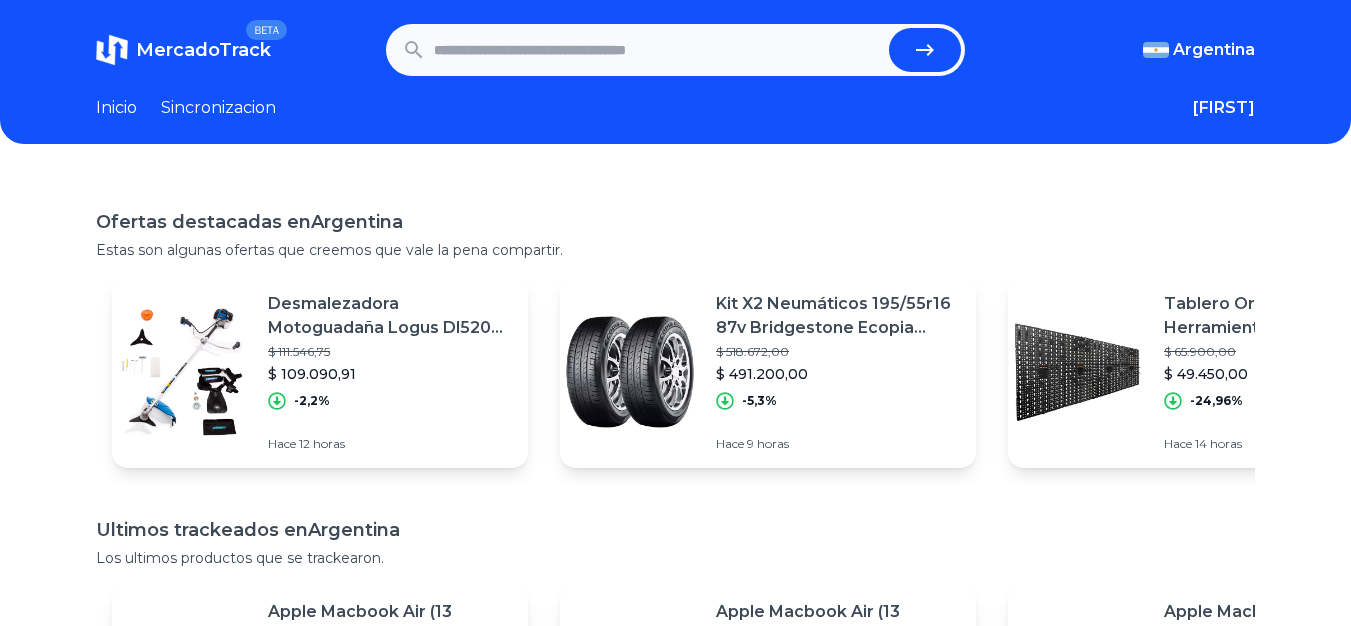 click on "Sincronizacion" at bounding box center [218, 108] 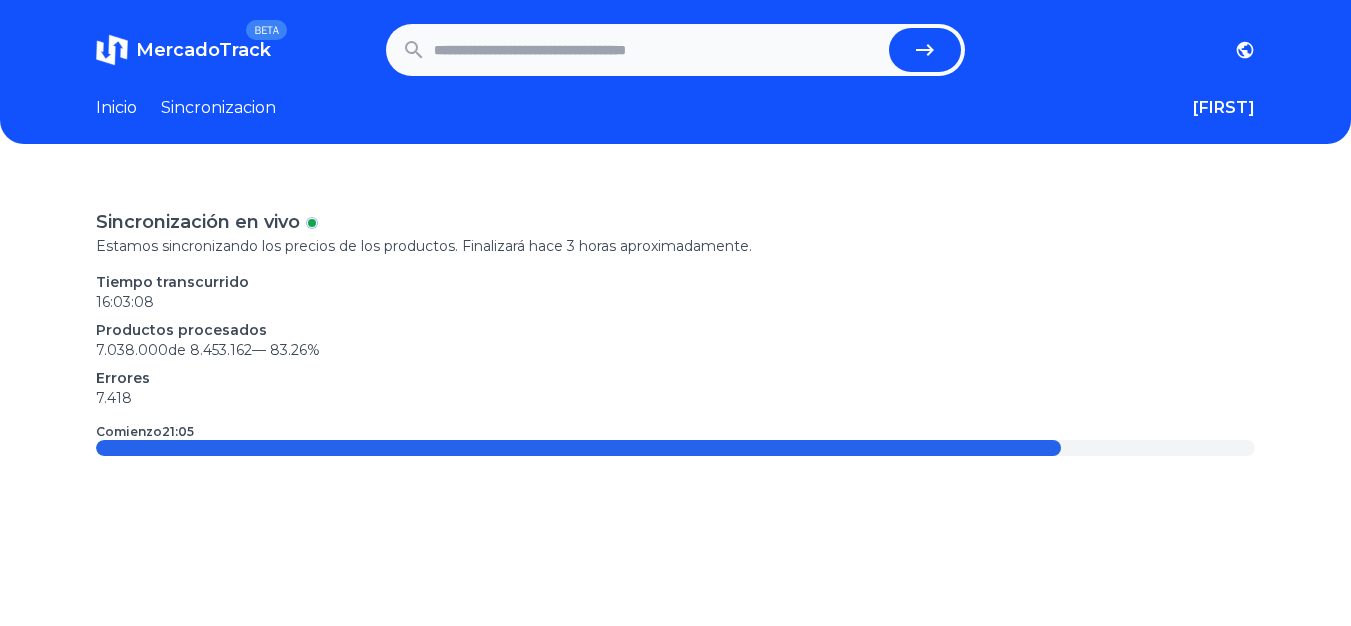 click on "Inicio" at bounding box center [116, 108] 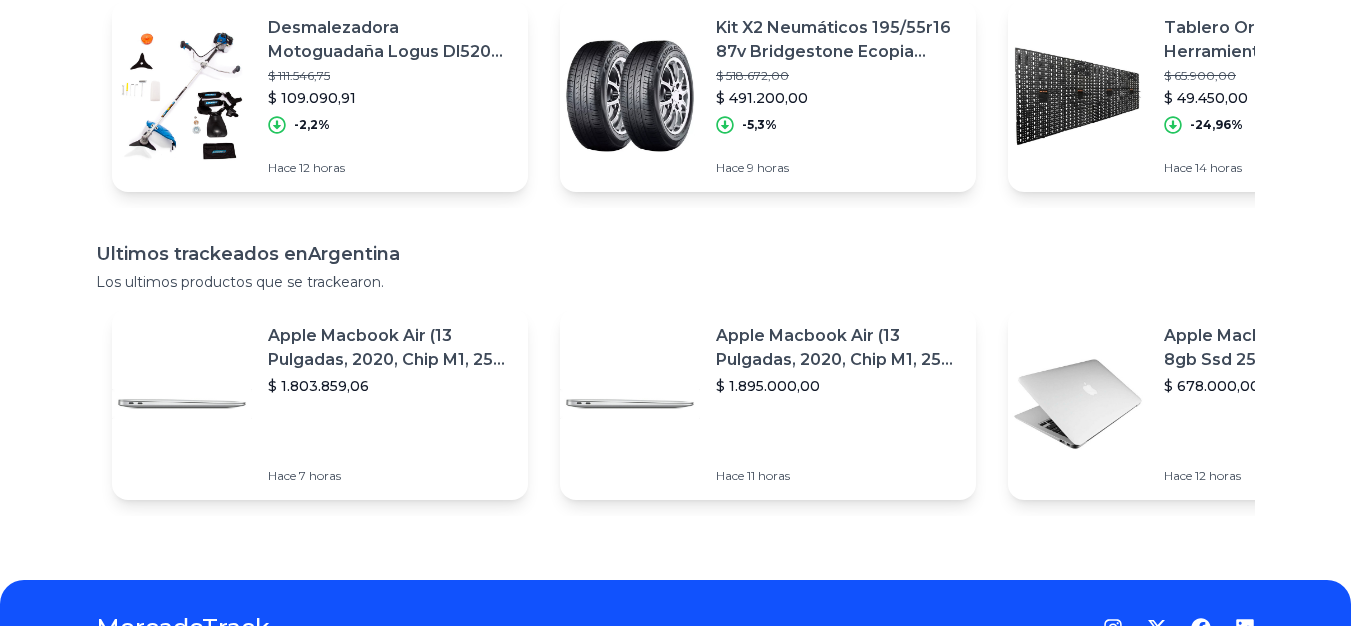 scroll, scrollTop: 182, scrollLeft: 0, axis: vertical 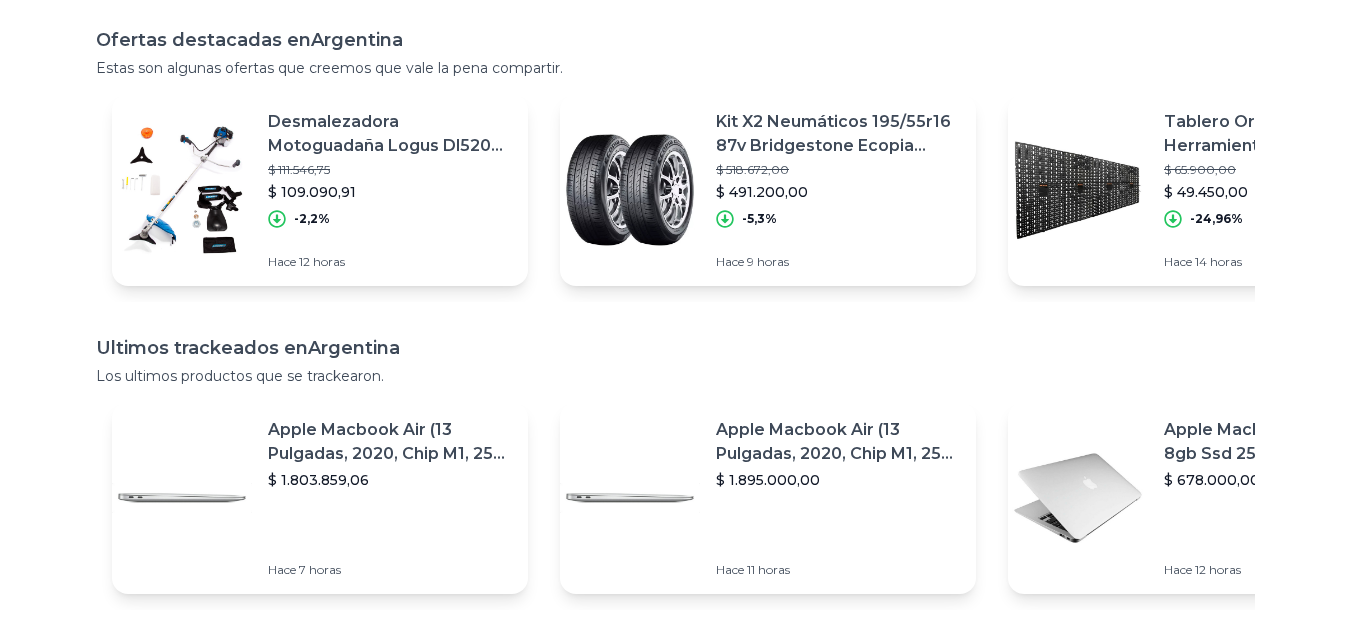 drag, startPoint x: 211, startPoint y: 42, endPoint x: 210, endPoint y: 57, distance: 15.033297 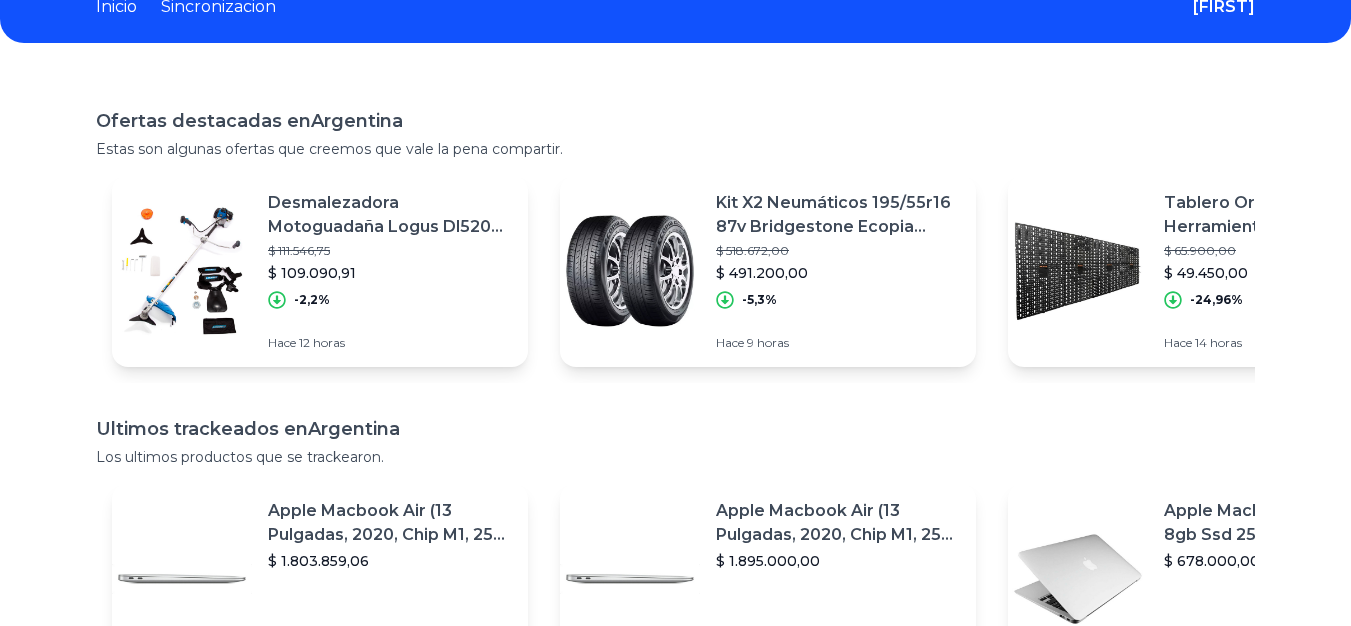 scroll, scrollTop: 0, scrollLeft: 0, axis: both 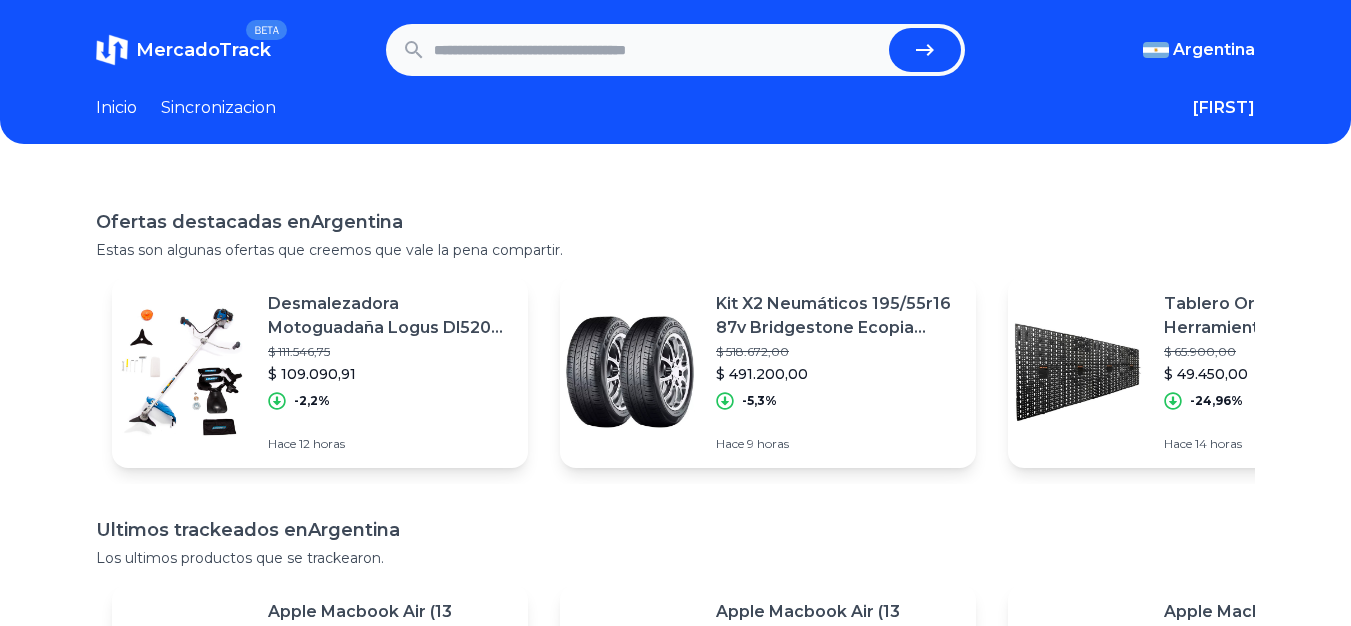 click on "Inicio" at bounding box center [116, 108] 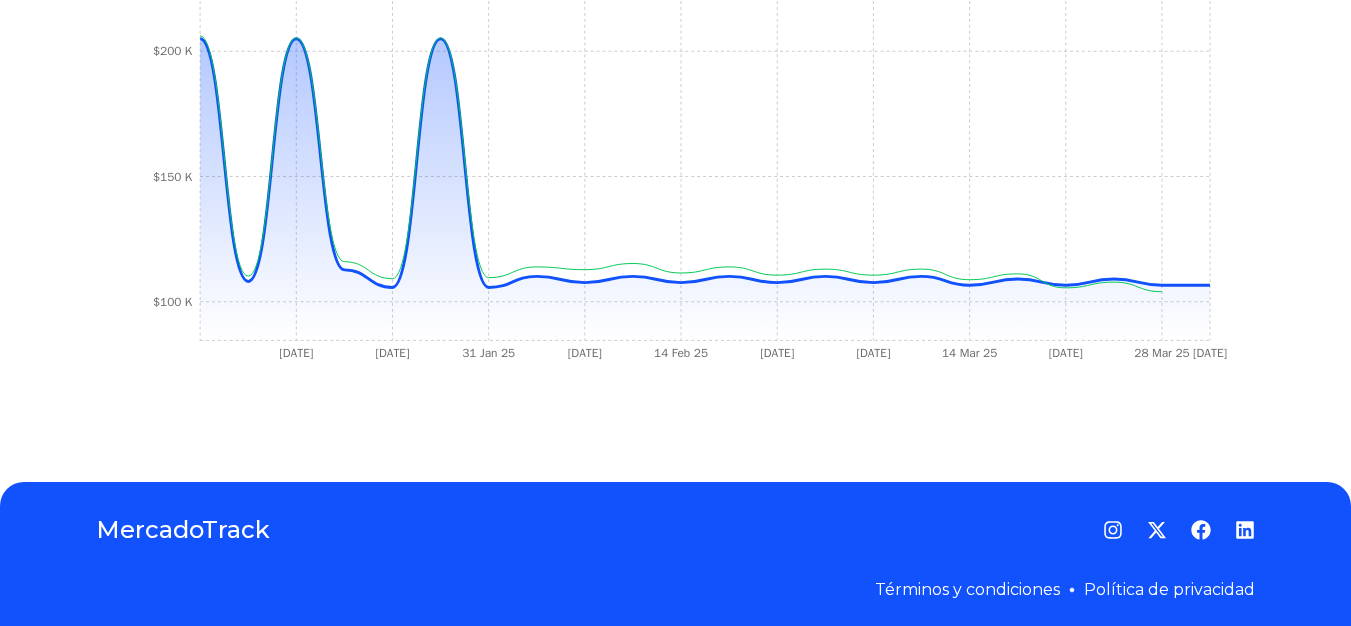 scroll, scrollTop: 844, scrollLeft: 0, axis: vertical 